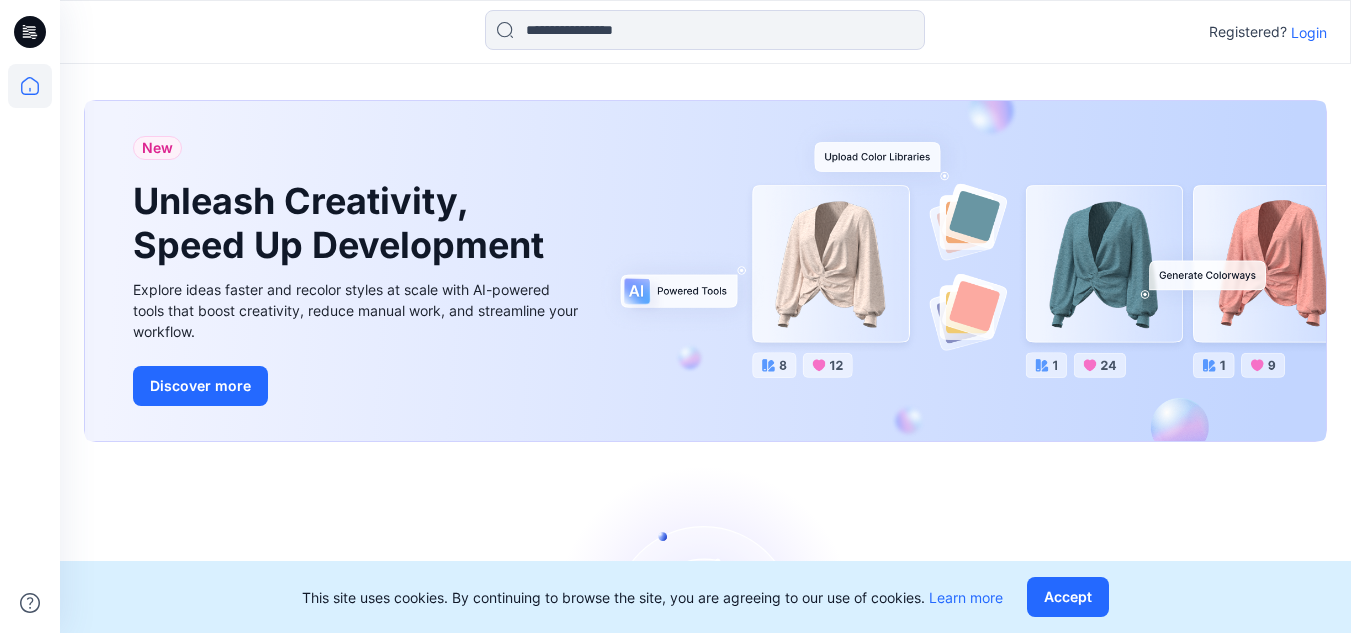 scroll, scrollTop: 0, scrollLeft: 0, axis: both 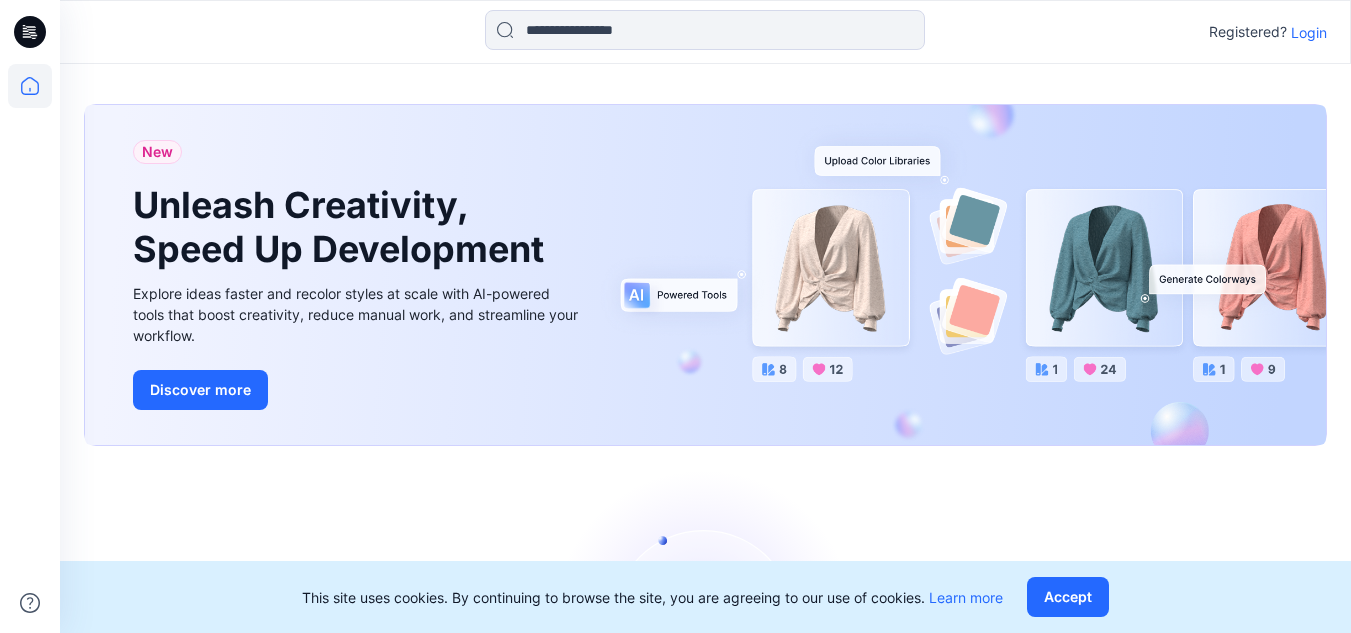 click on "Login" at bounding box center [1309, 32] 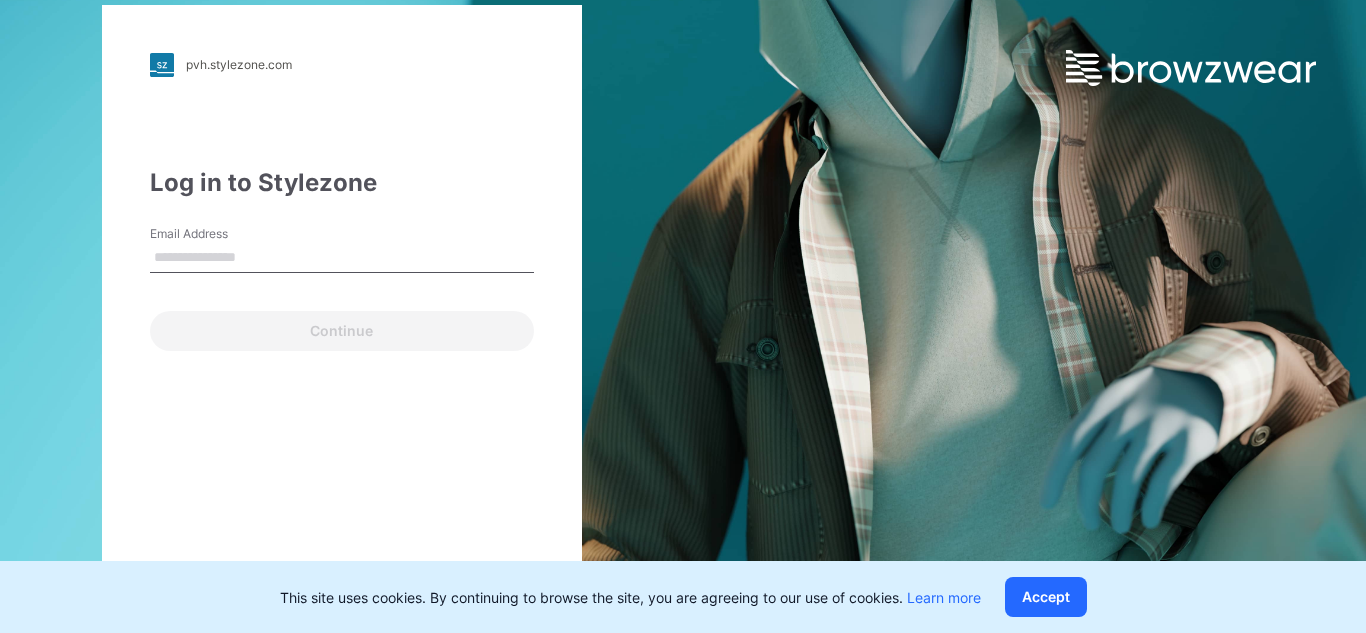 type on "**********" 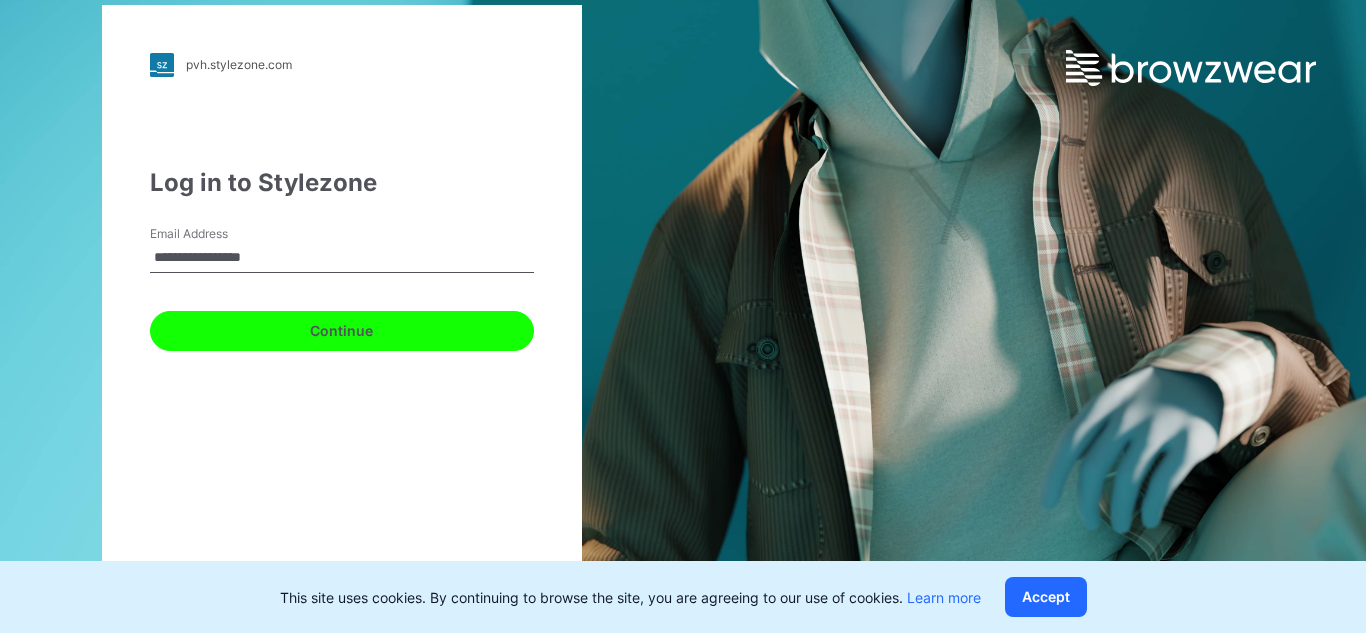 click on "Continue" at bounding box center [342, 331] 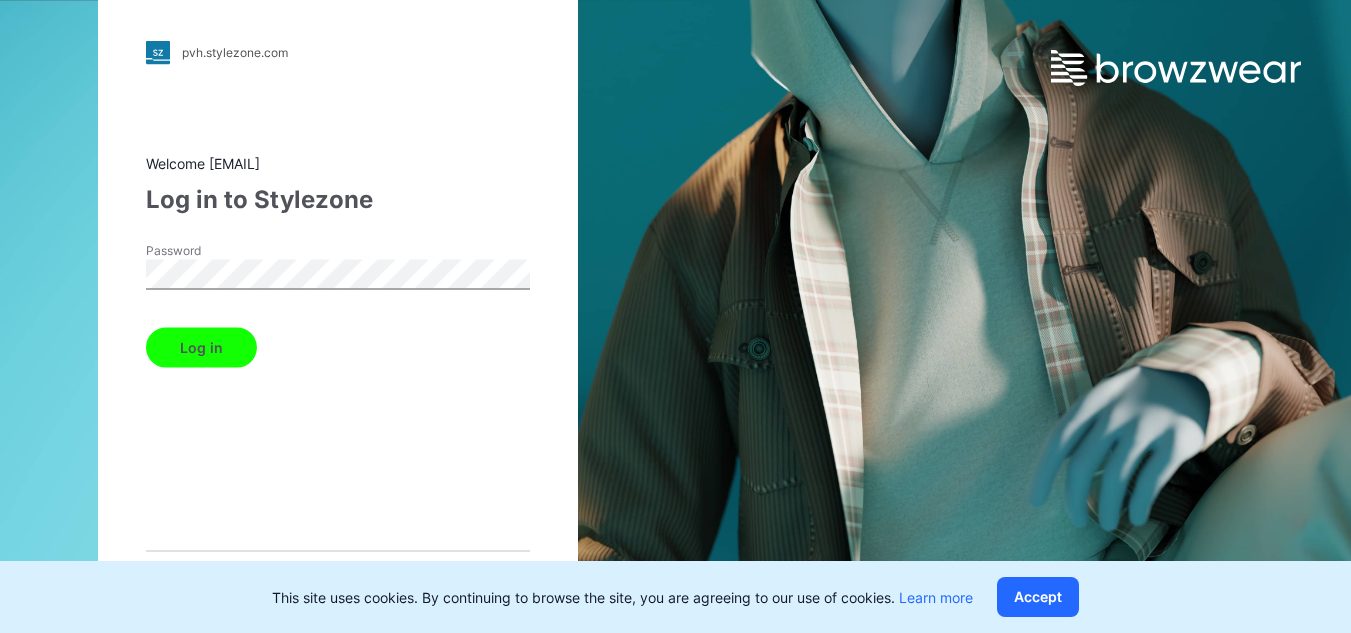 click on "Log in" at bounding box center [201, 347] 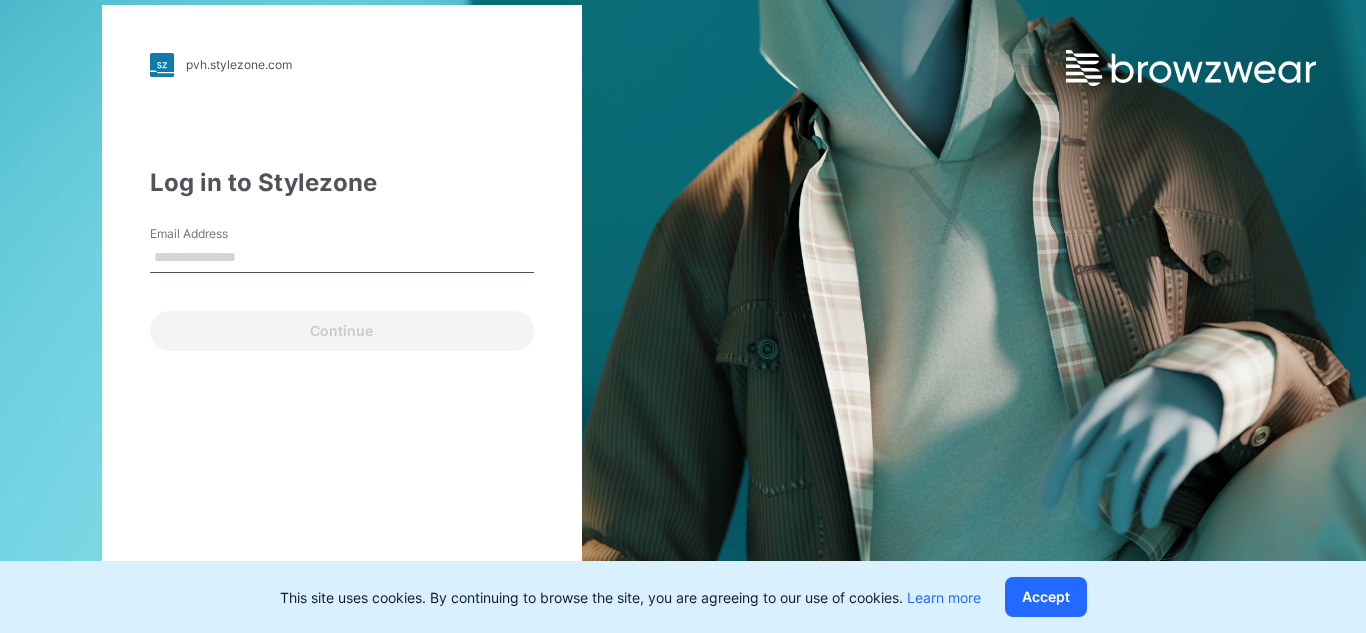 click on "Email Address" at bounding box center [342, 258] 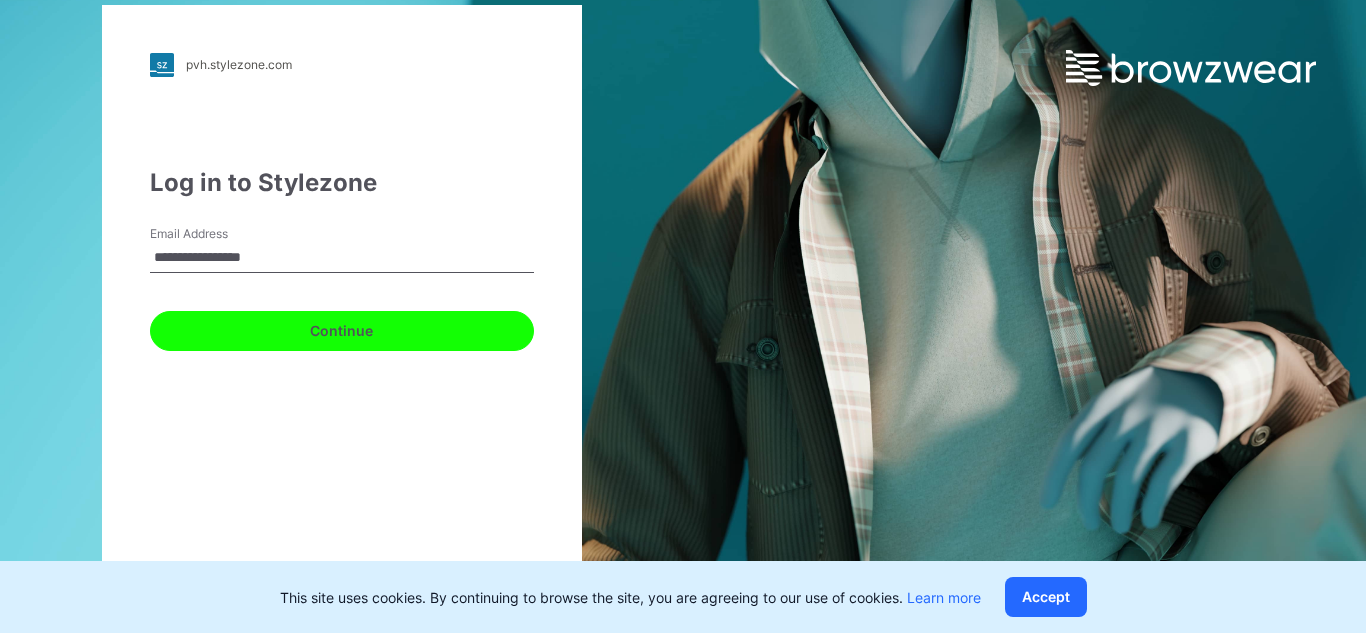 click on "Continue" at bounding box center [342, 331] 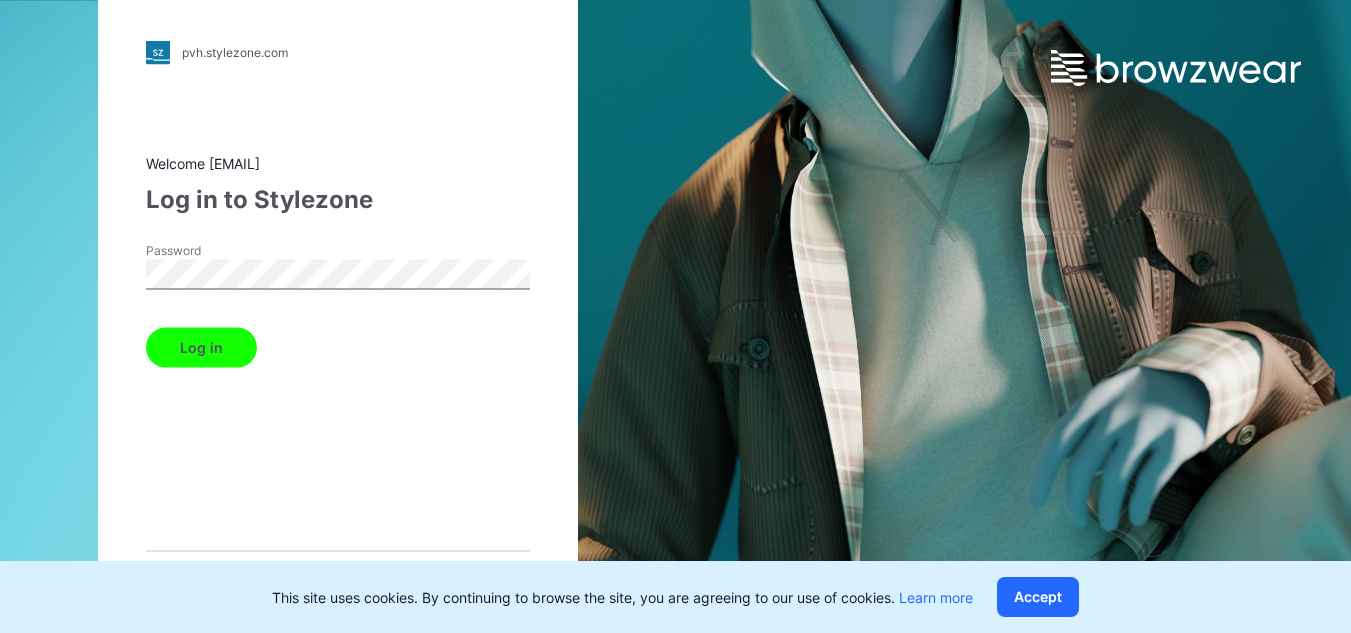 click on "Log in" at bounding box center (201, 347) 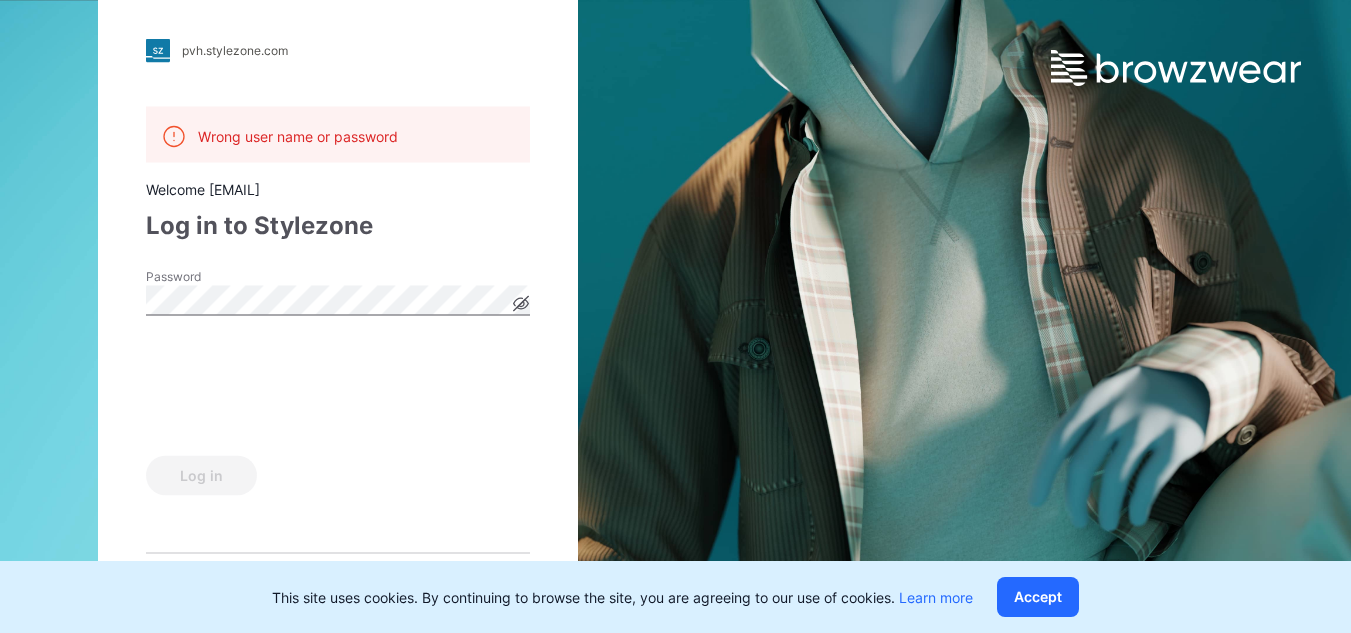 click 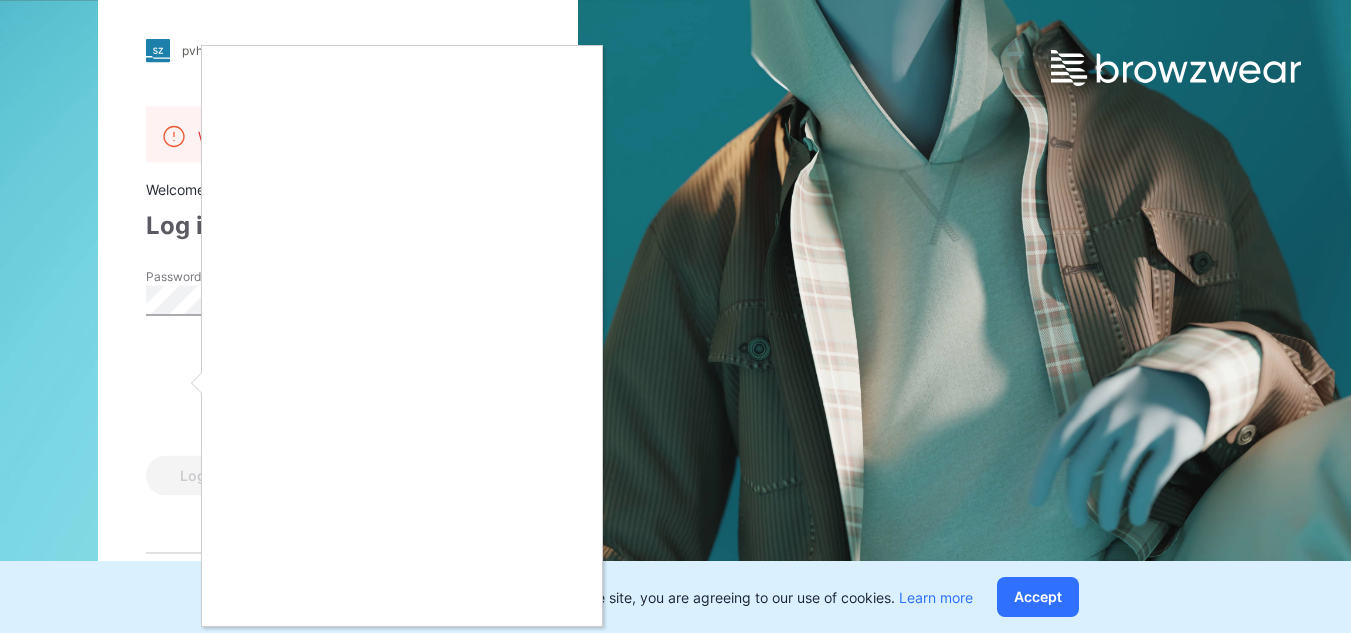 scroll, scrollTop: 10, scrollLeft: 0, axis: vertical 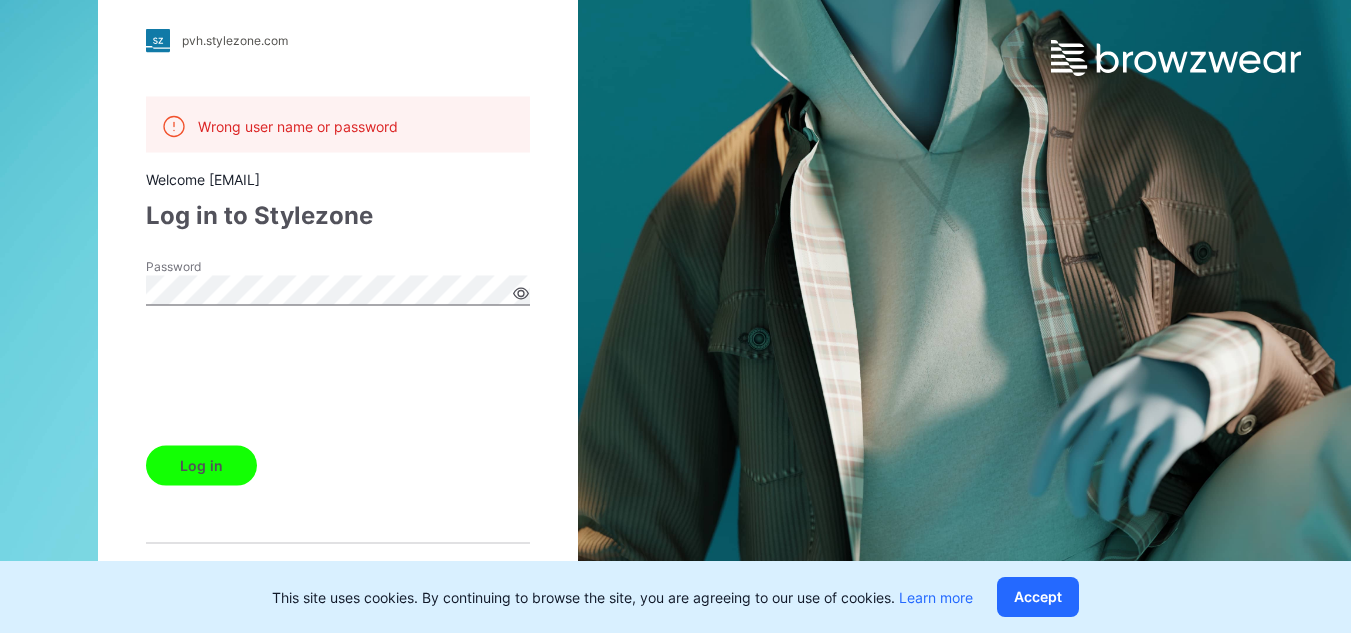 click on "Log in" at bounding box center [201, 465] 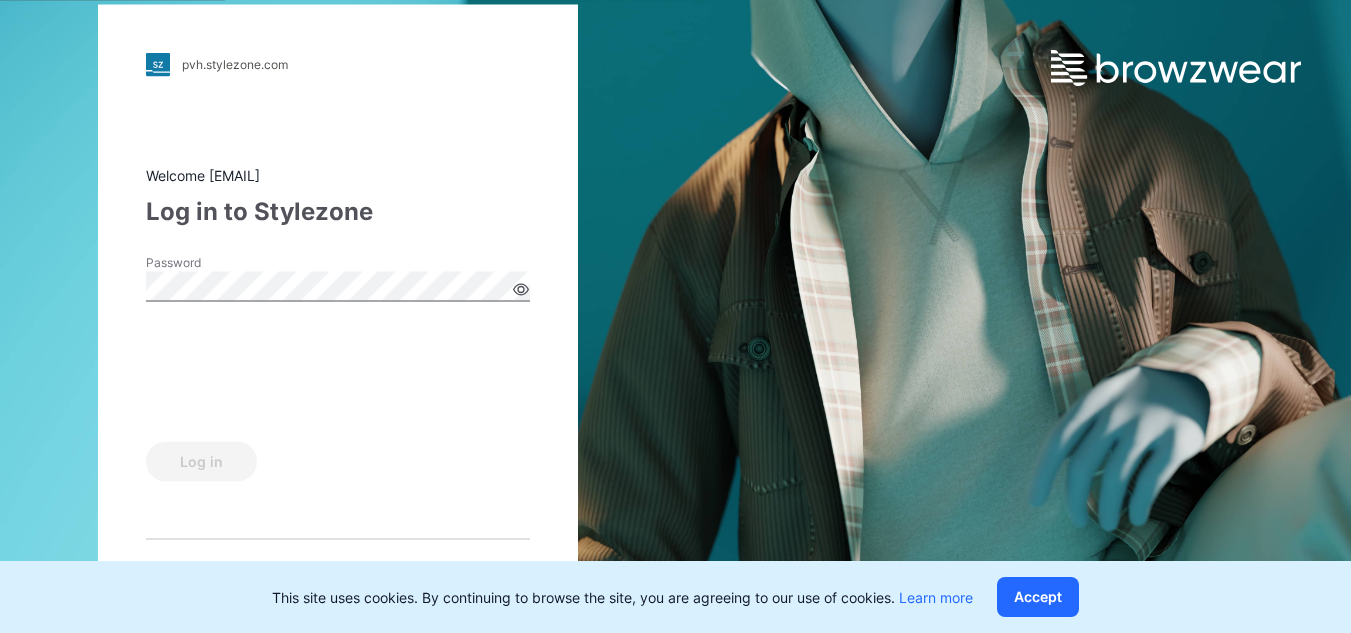 scroll, scrollTop: 0, scrollLeft: 0, axis: both 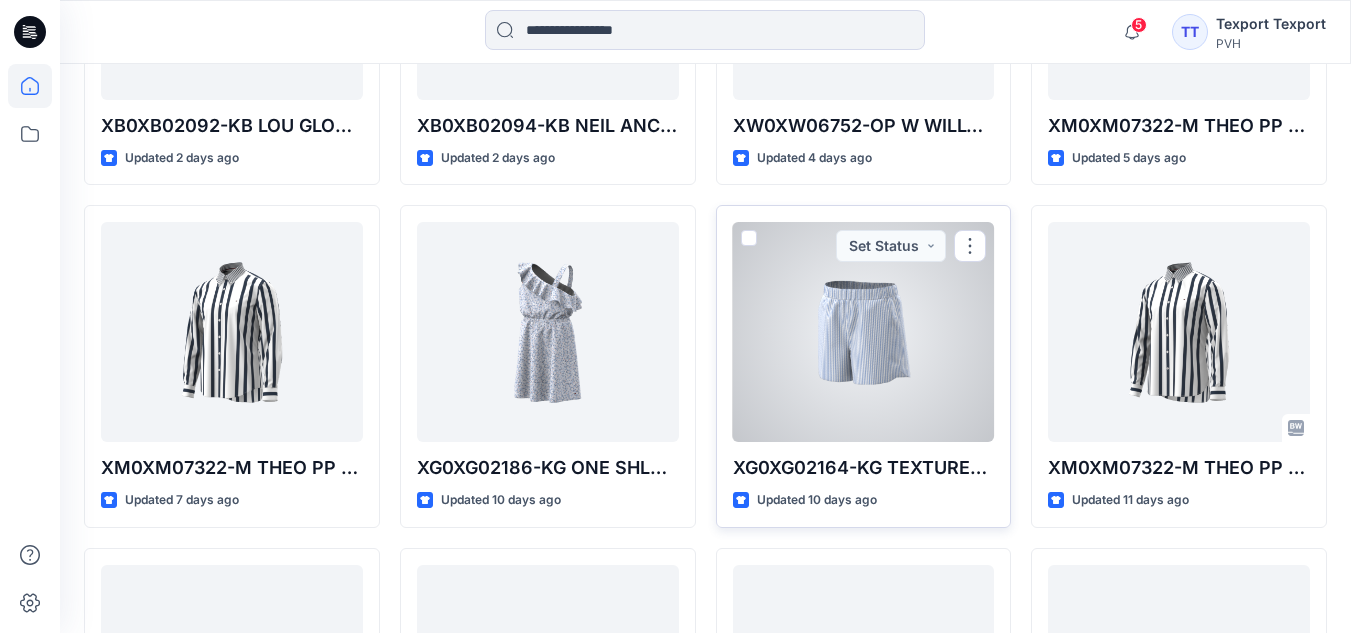 click at bounding box center (864, 332) 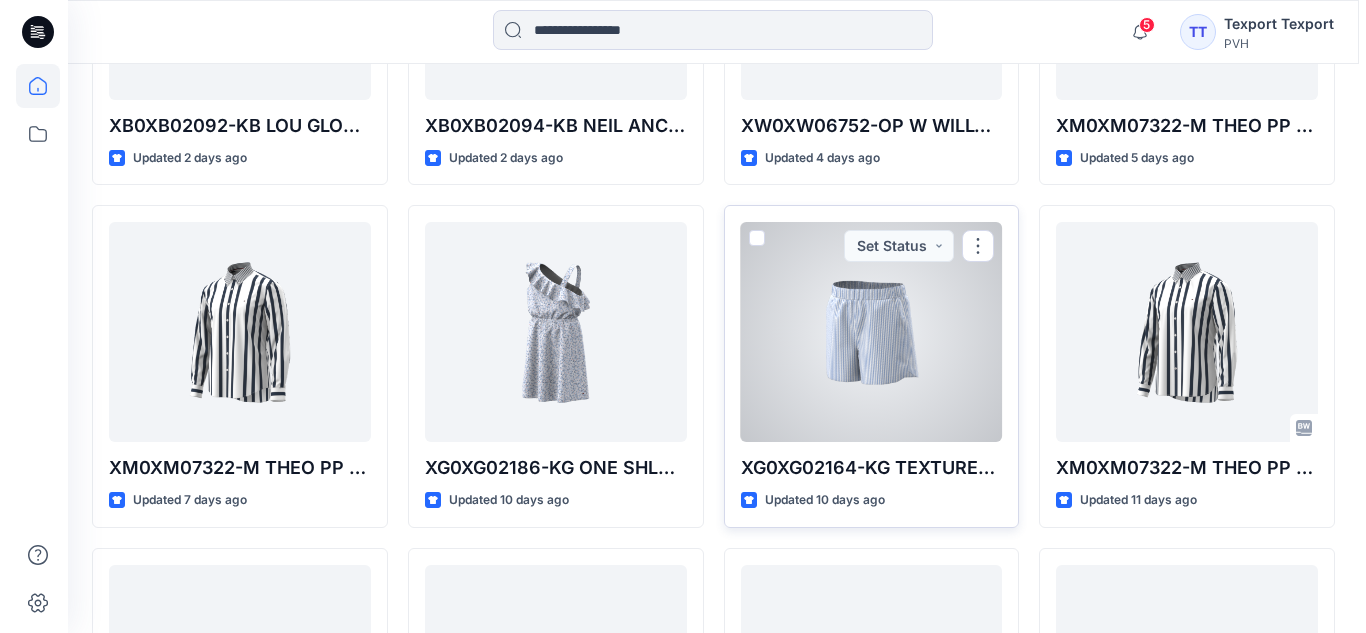 scroll, scrollTop: 0, scrollLeft: 0, axis: both 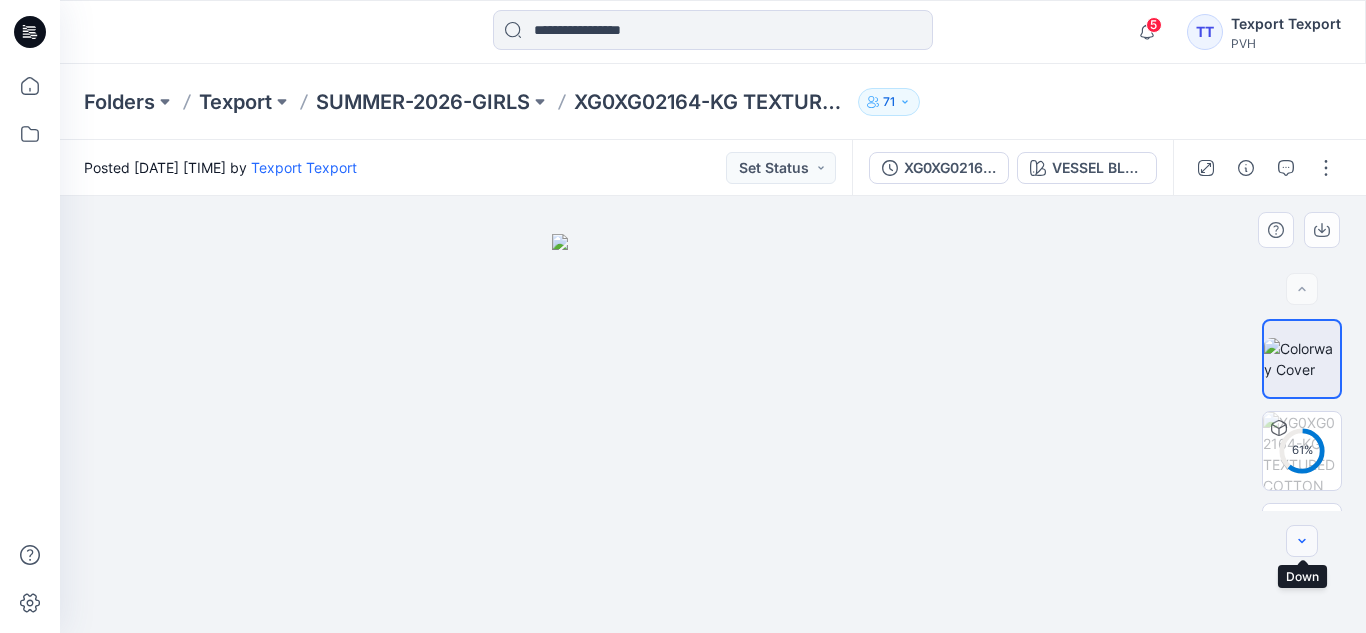 click 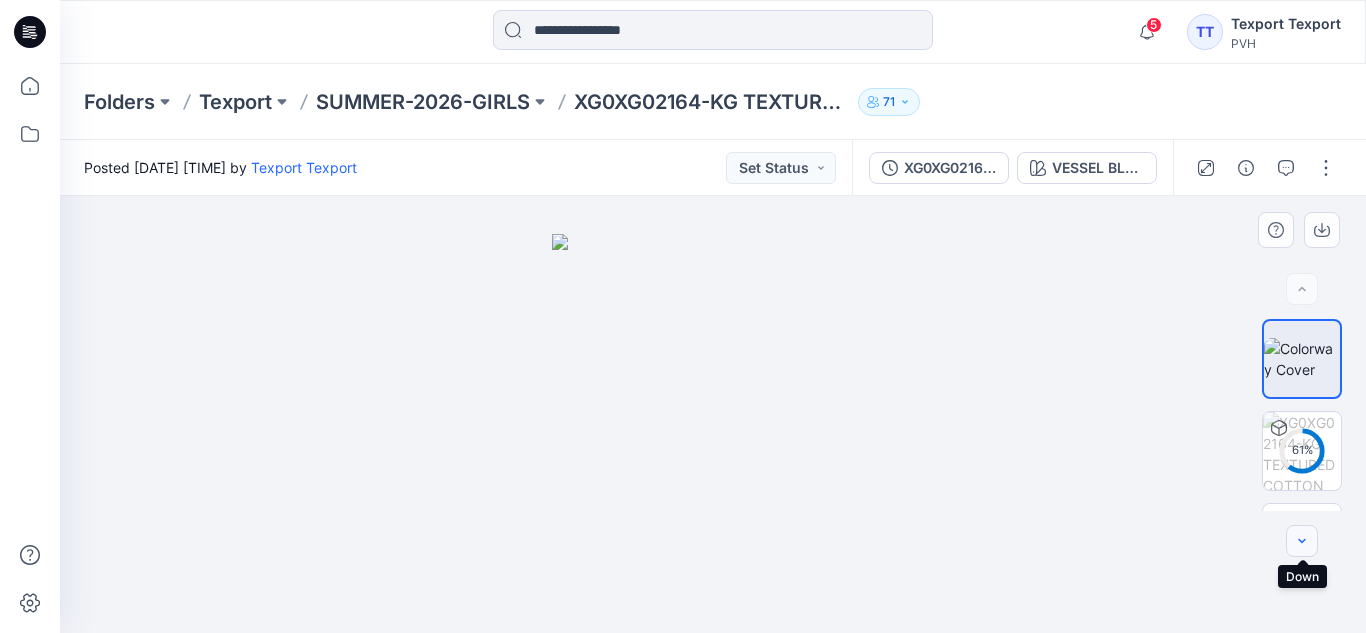 scroll, scrollTop: 72, scrollLeft: 0, axis: vertical 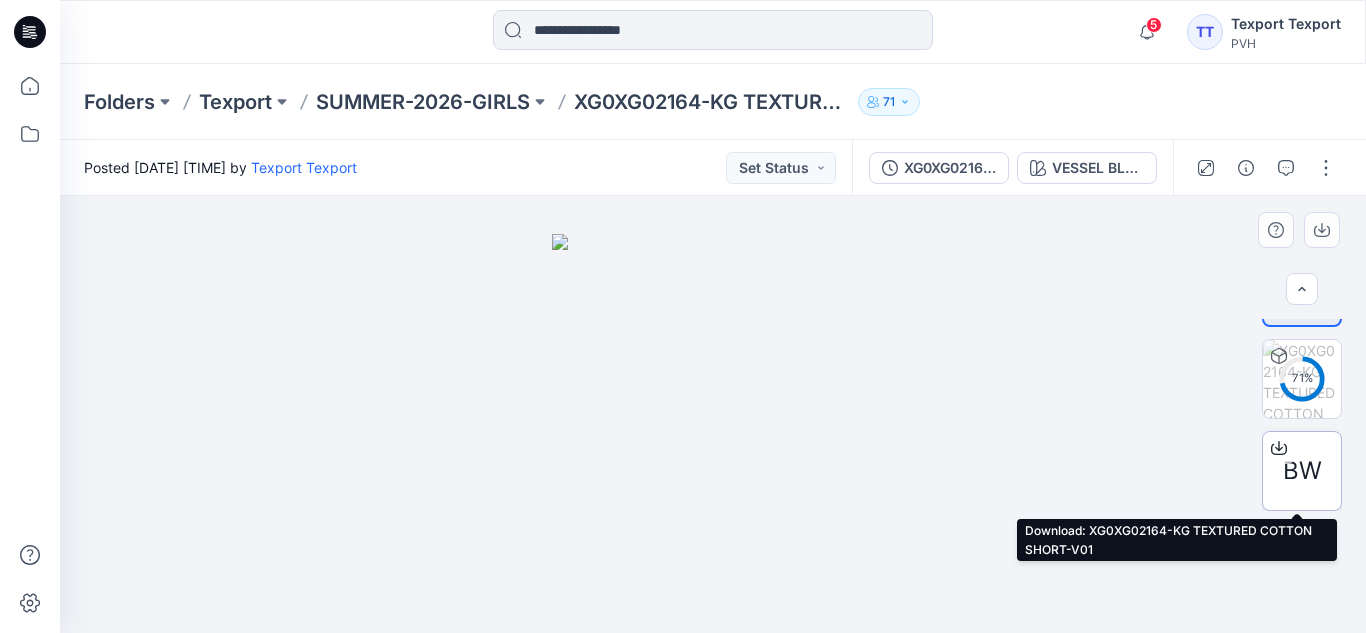 click on "BW" at bounding box center (1302, 471) 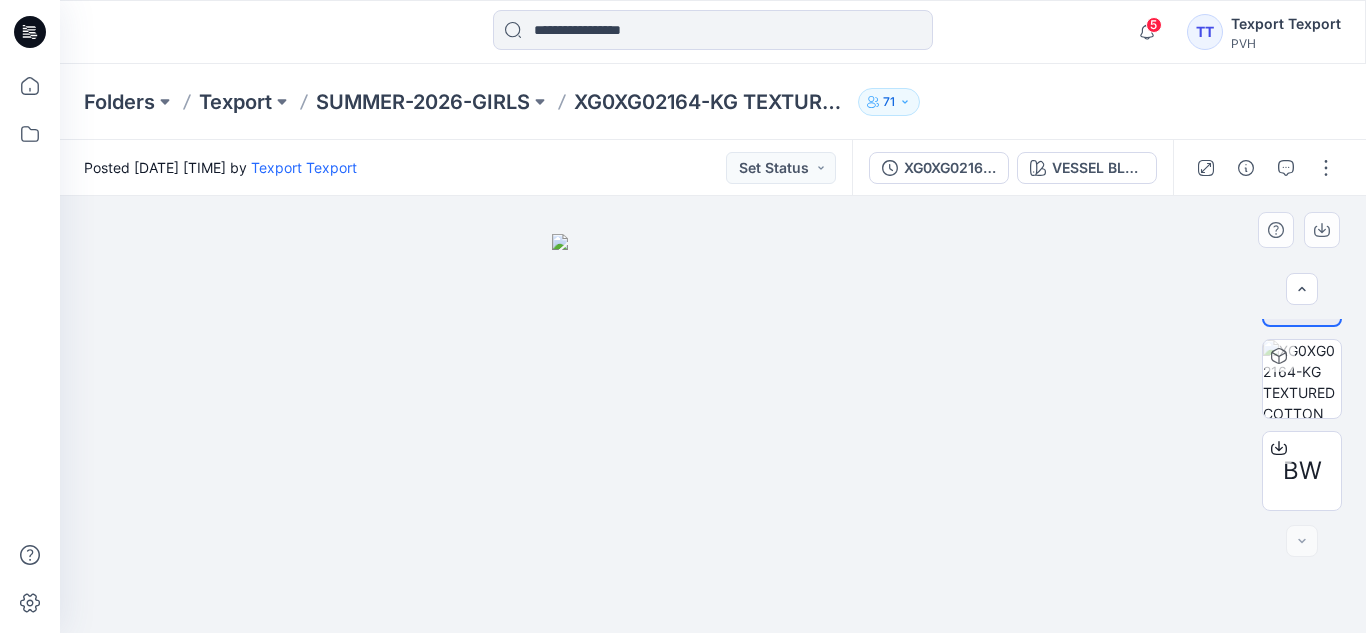 drag, startPoint x: 778, startPoint y: 379, endPoint x: 592, endPoint y: 431, distance: 193.13208 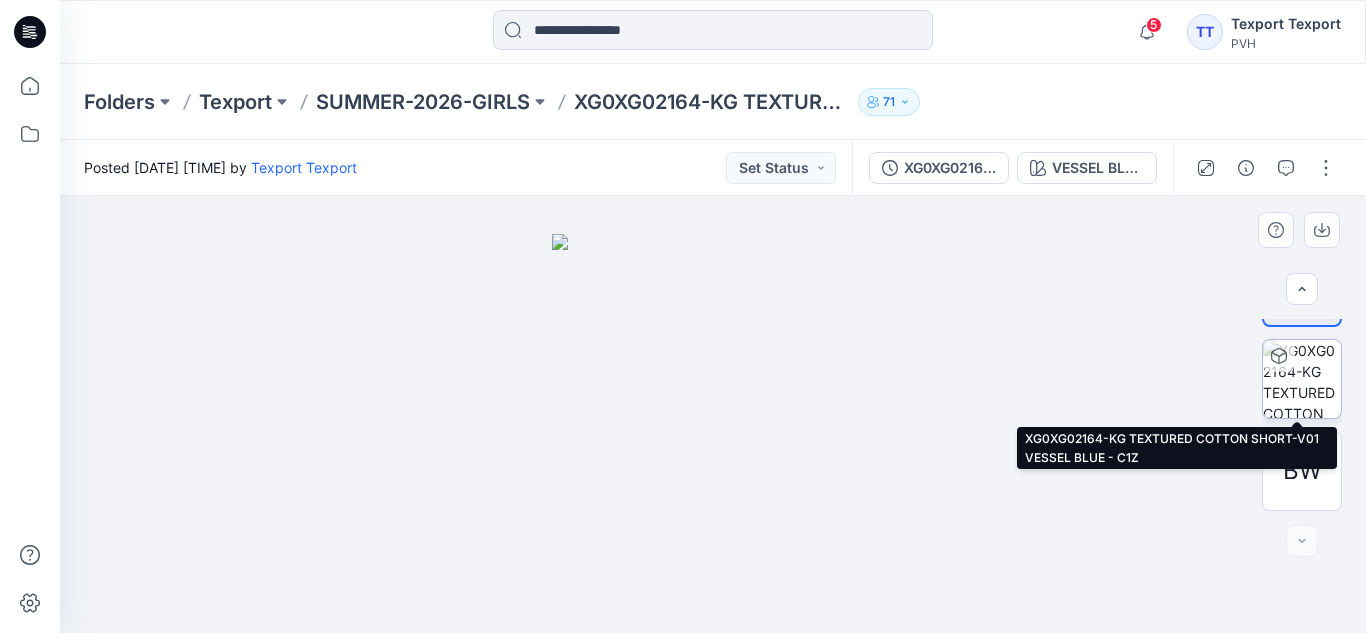 click at bounding box center (1279, 356) 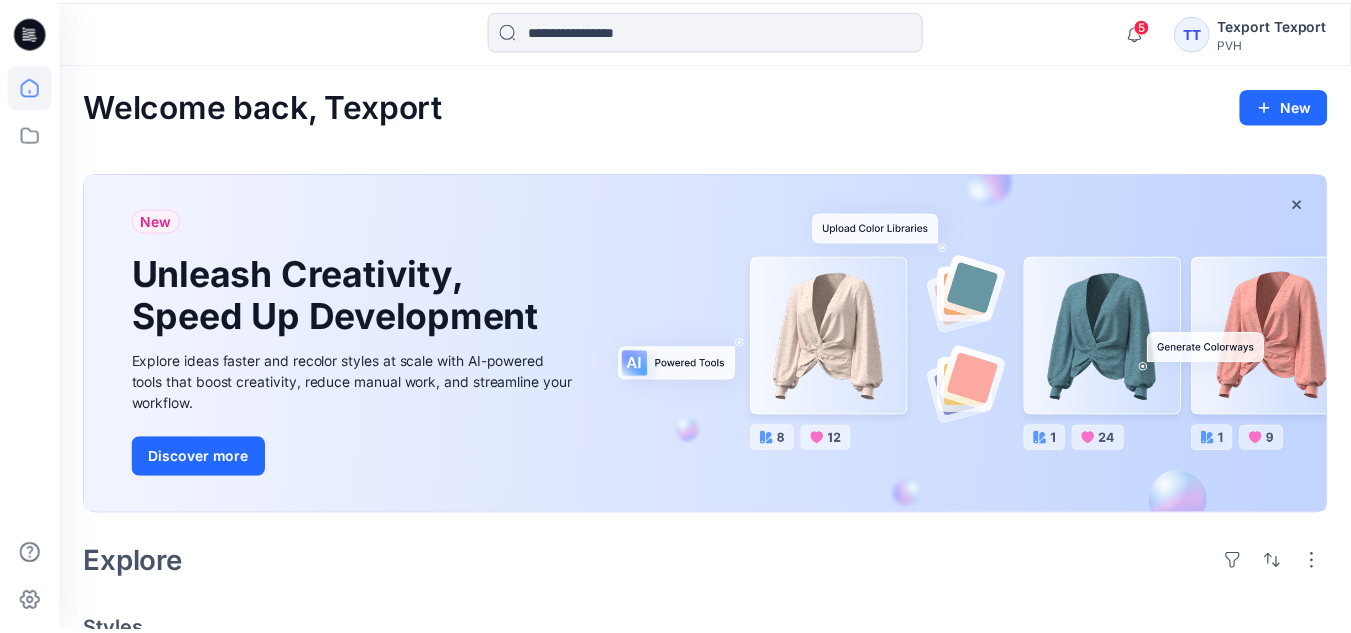 scroll, scrollTop: 800, scrollLeft: 0, axis: vertical 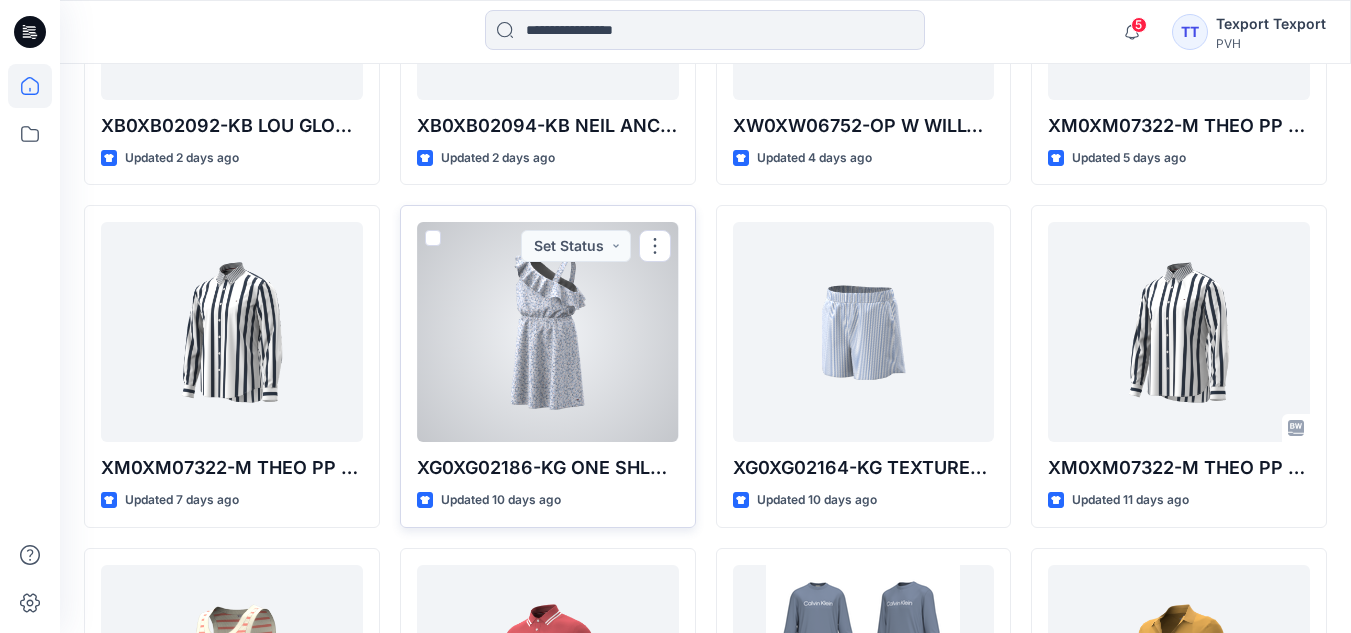 click at bounding box center (548, 332) 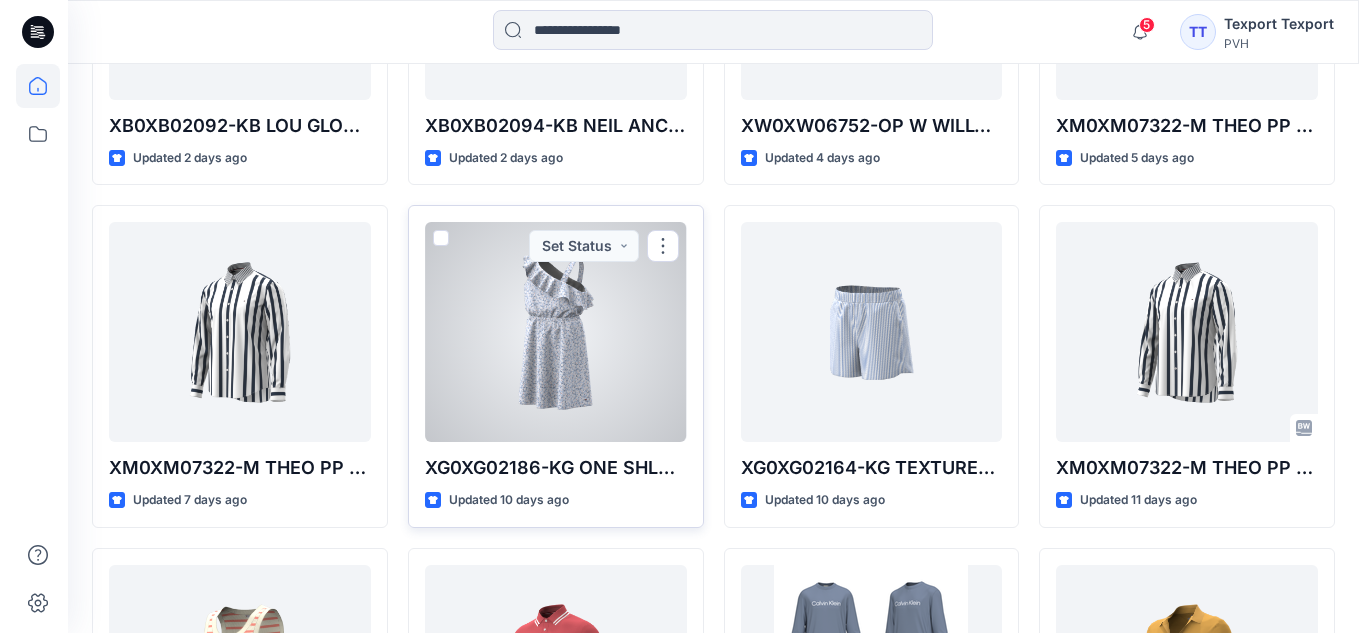 scroll, scrollTop: 0, scrollLeft: 0, axis: both 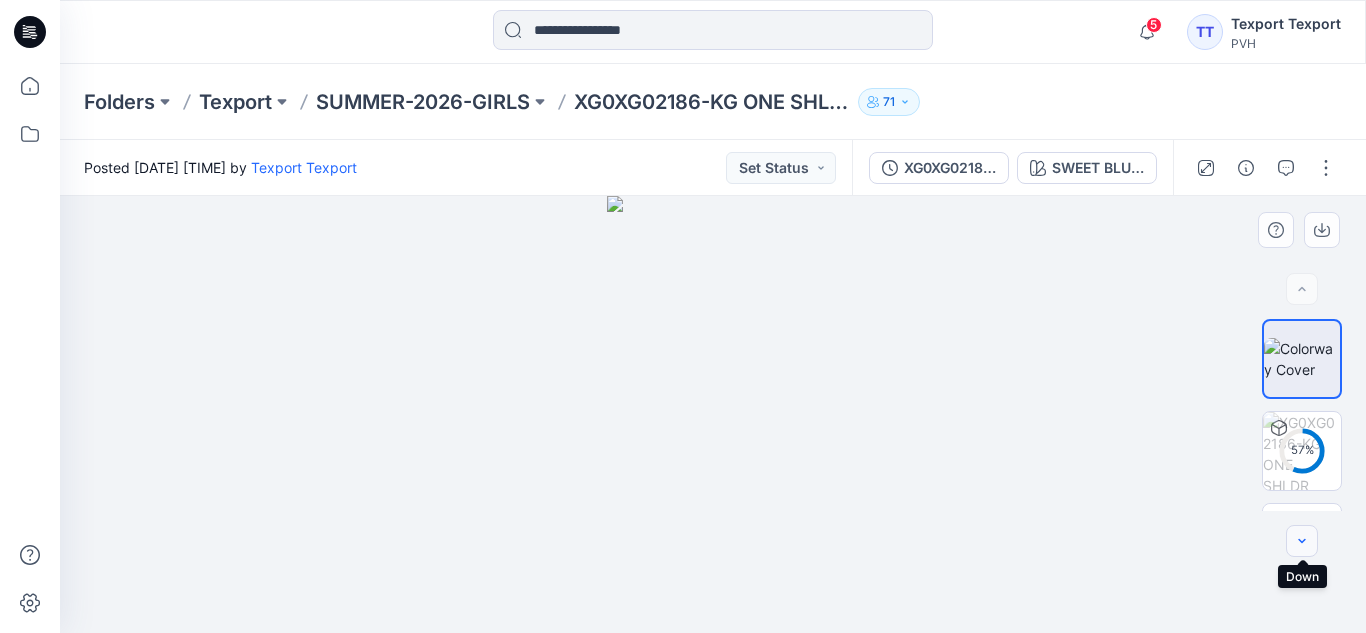 click 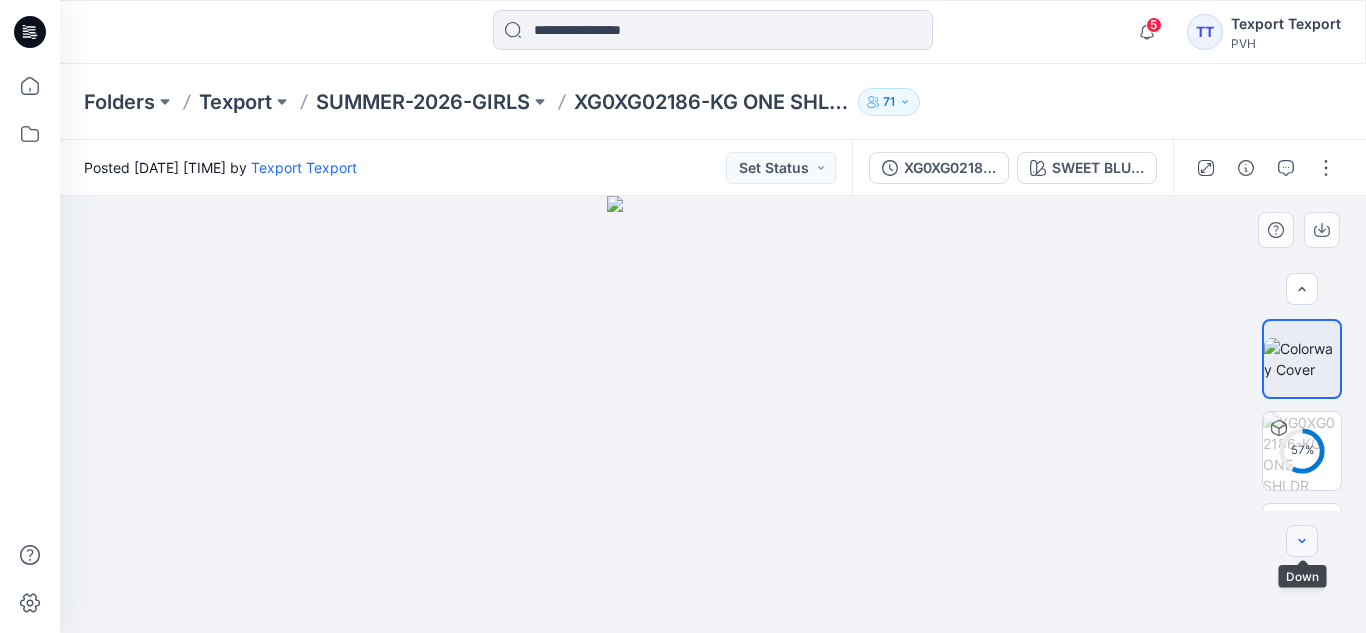 scroll, scrollTop: 72, scrollLeft: 0, axis: vertical 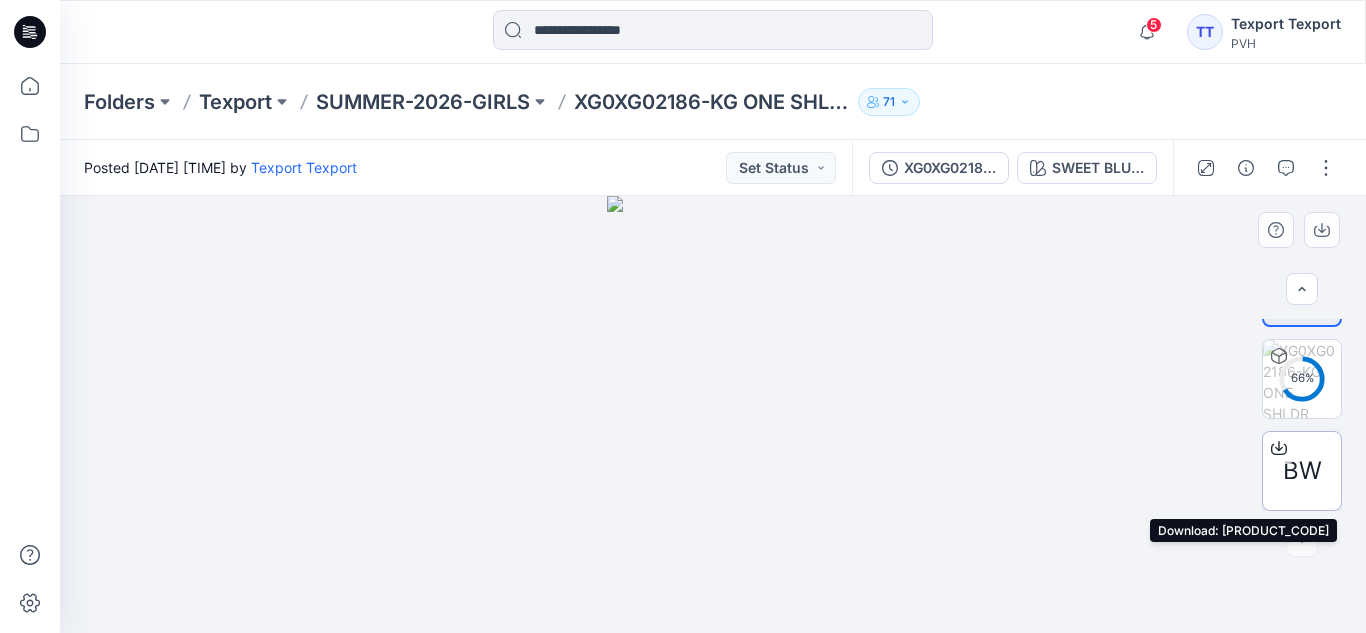 click on "BW" at bounding box center [1302, 471] 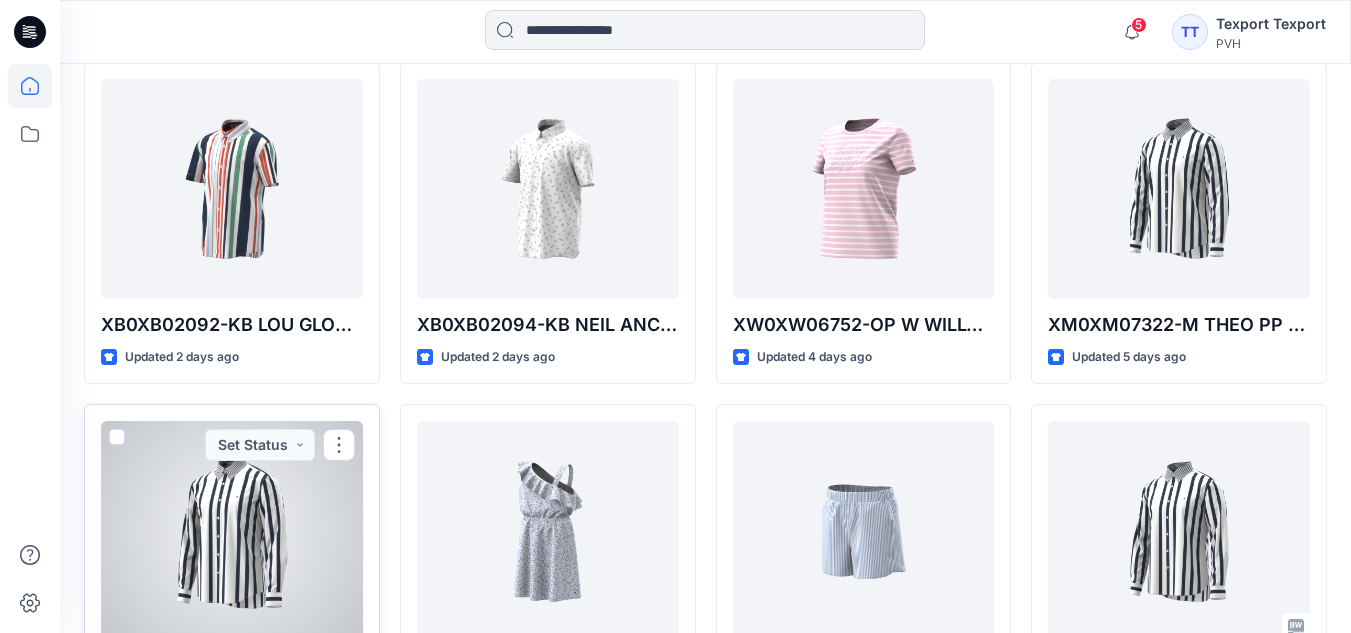 scroll, scrollTop: 600, scrollLeft: 0, axis: vertical 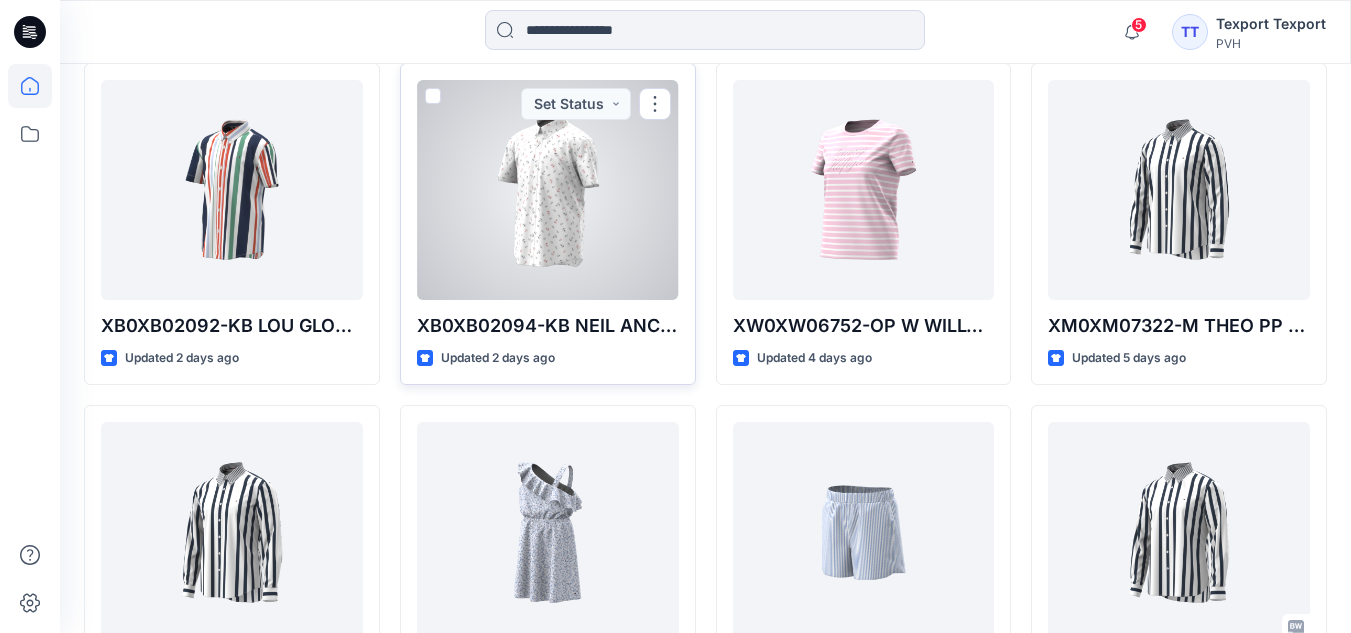 click at bounding box center (548, 190) 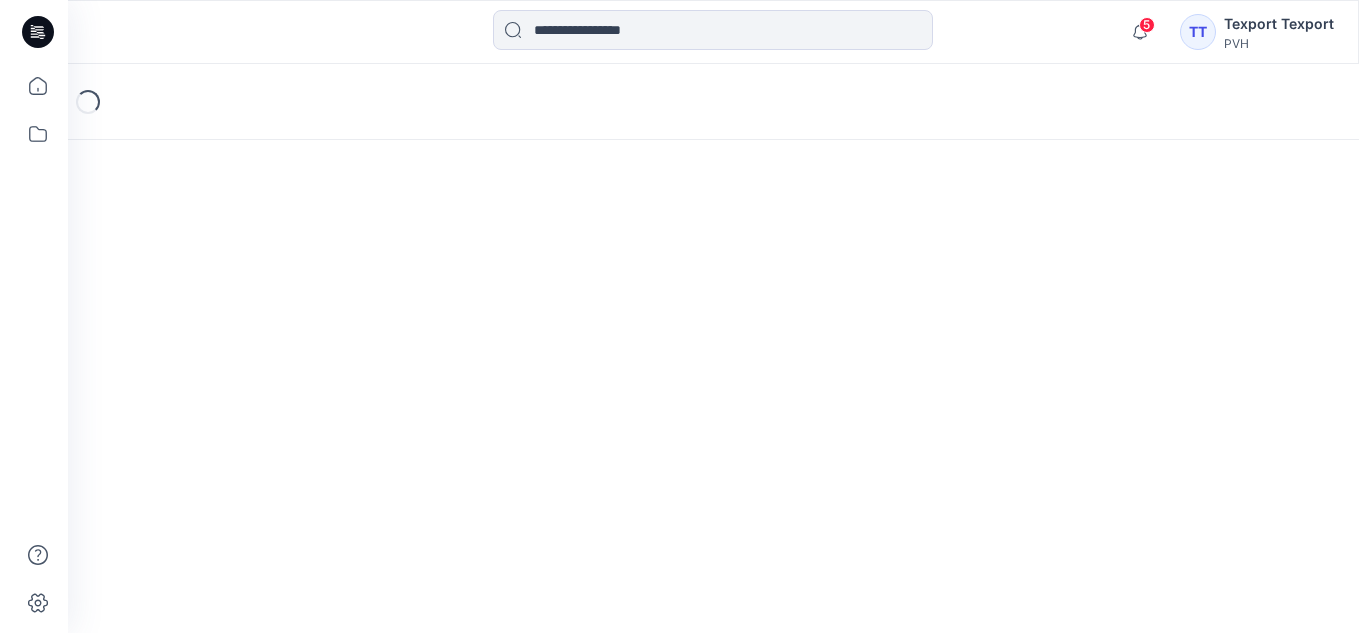 scroll, scrollTop: 0, scrollLeft: 0, axis: both 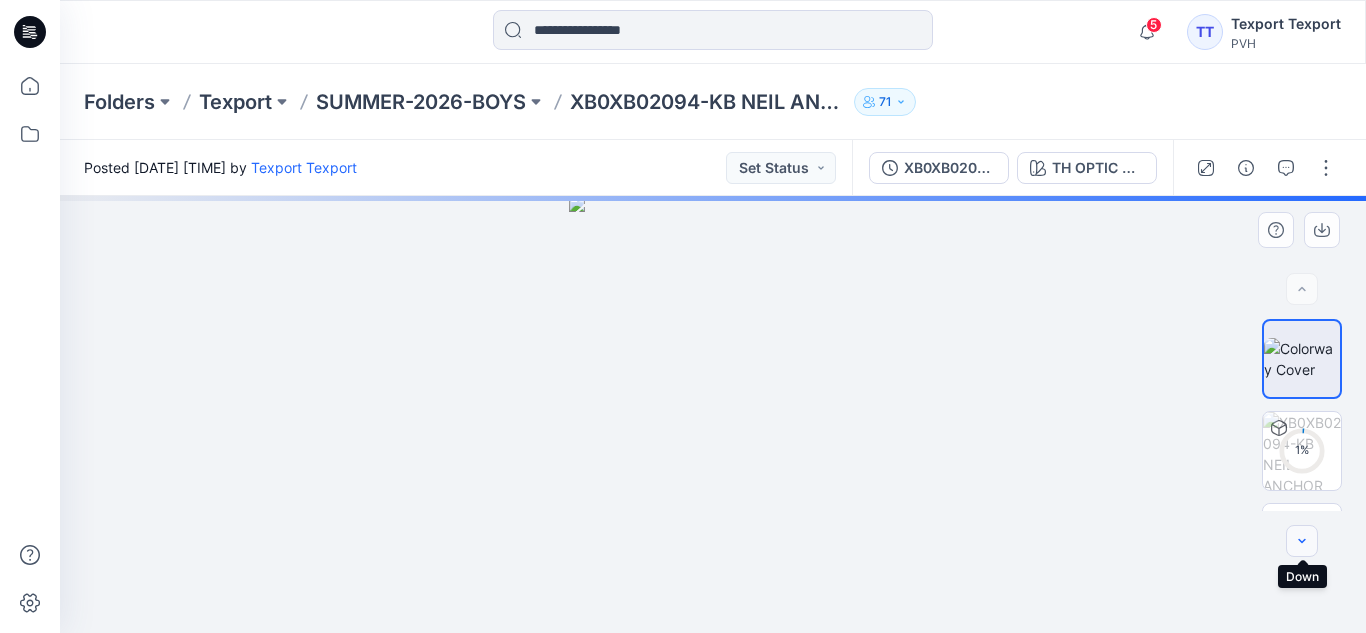 click 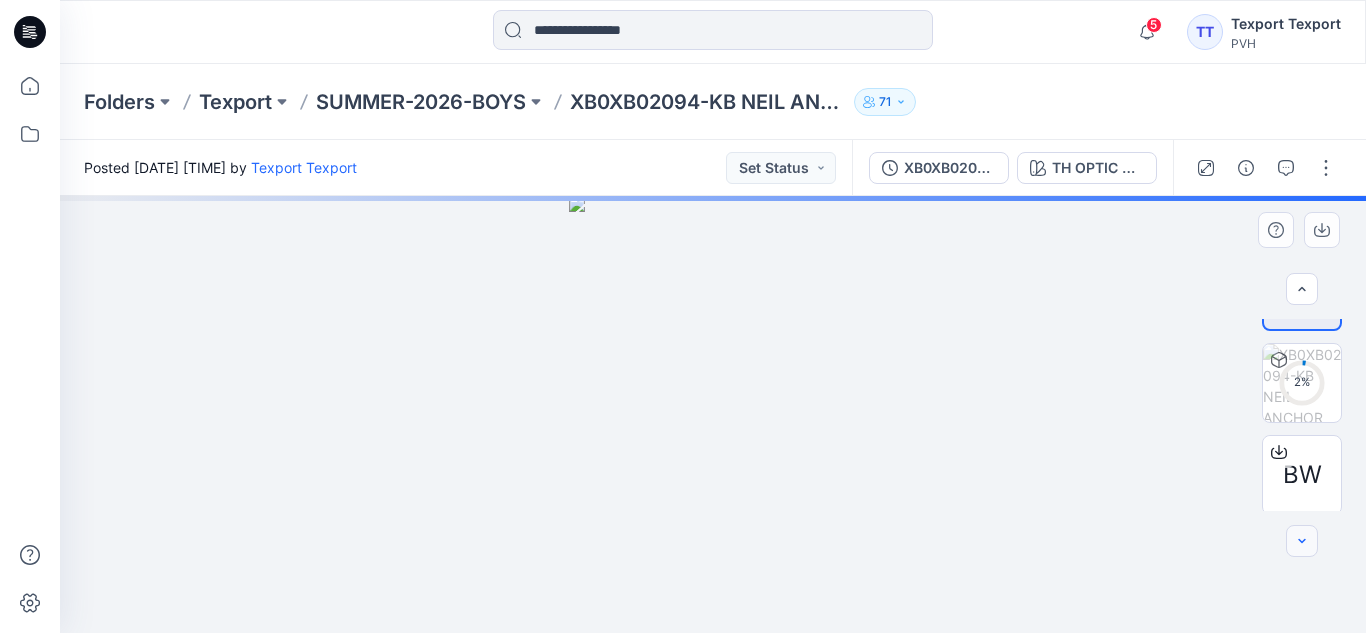 scroll, scrollTop: 72, scrollLeft: 0, axis: vertical 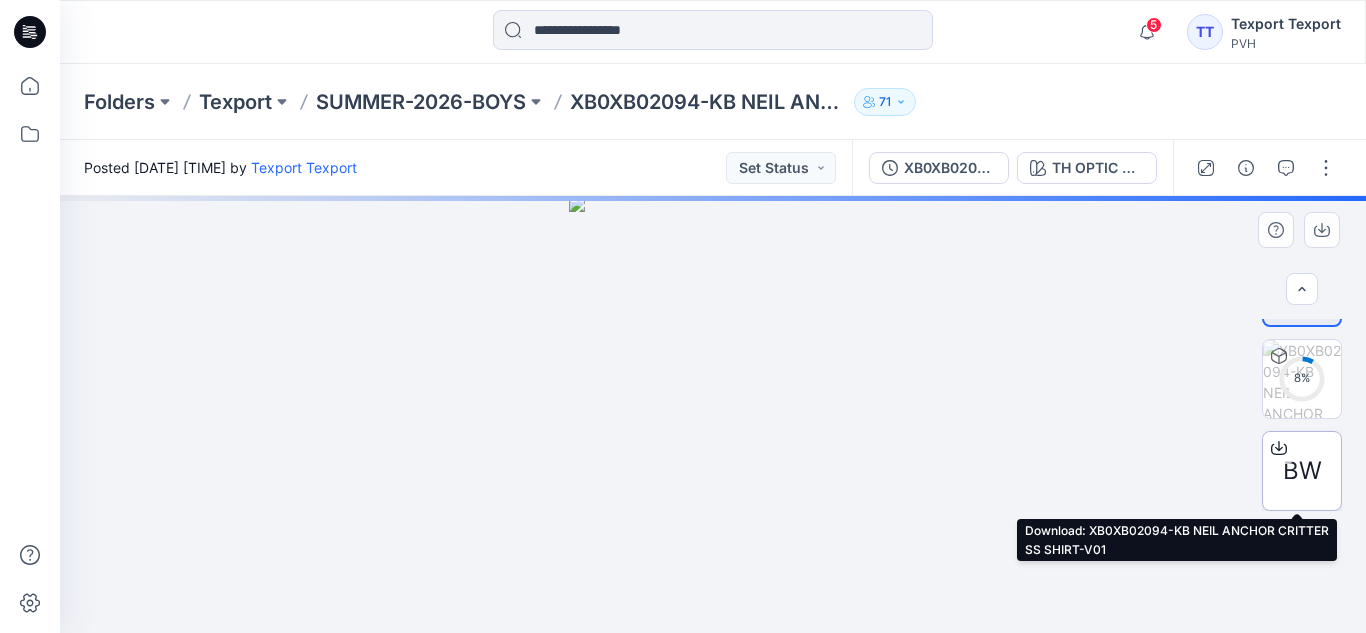 click on "BW" at bounding box center (1302, 471) 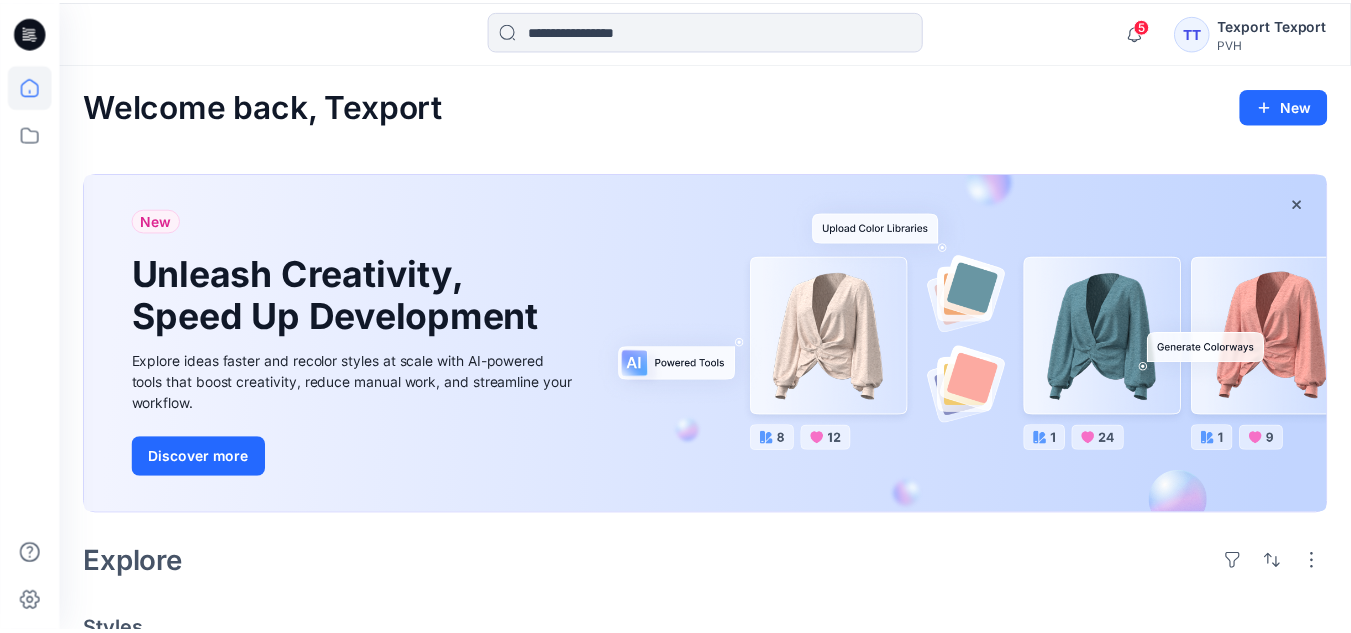 scroll, scrollTop: 600, scrollLeft: 0, axis: vertical 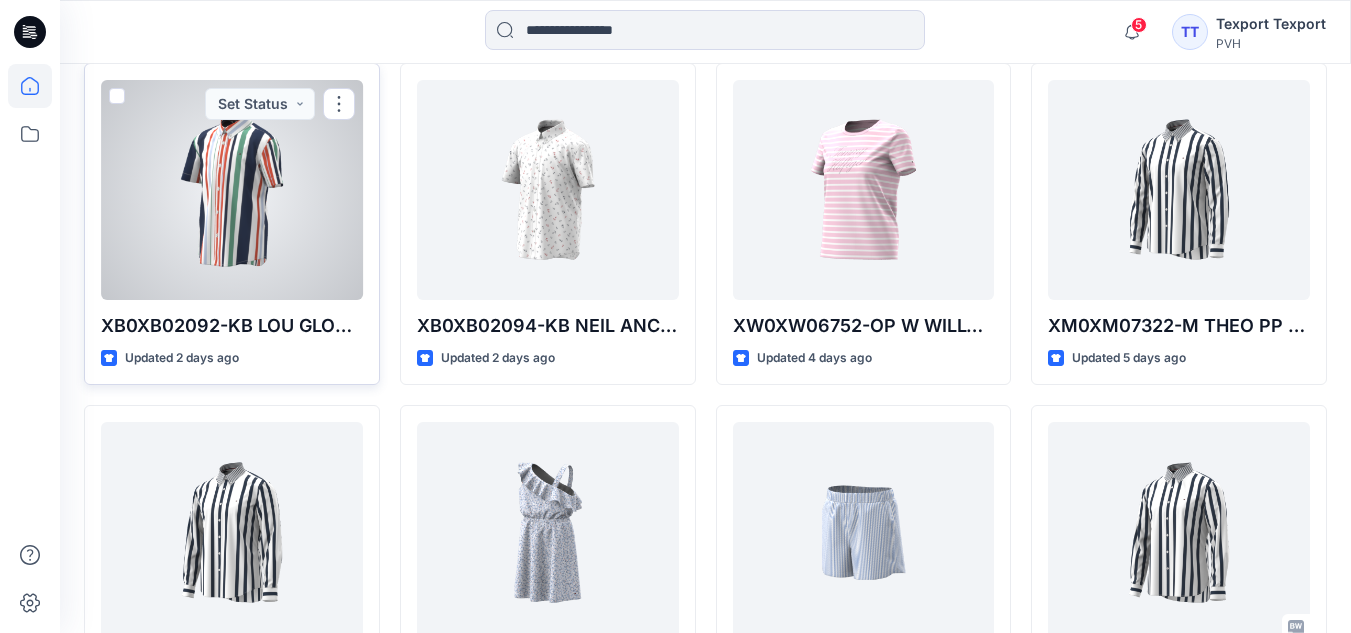 click at bounding box center (232, 190) 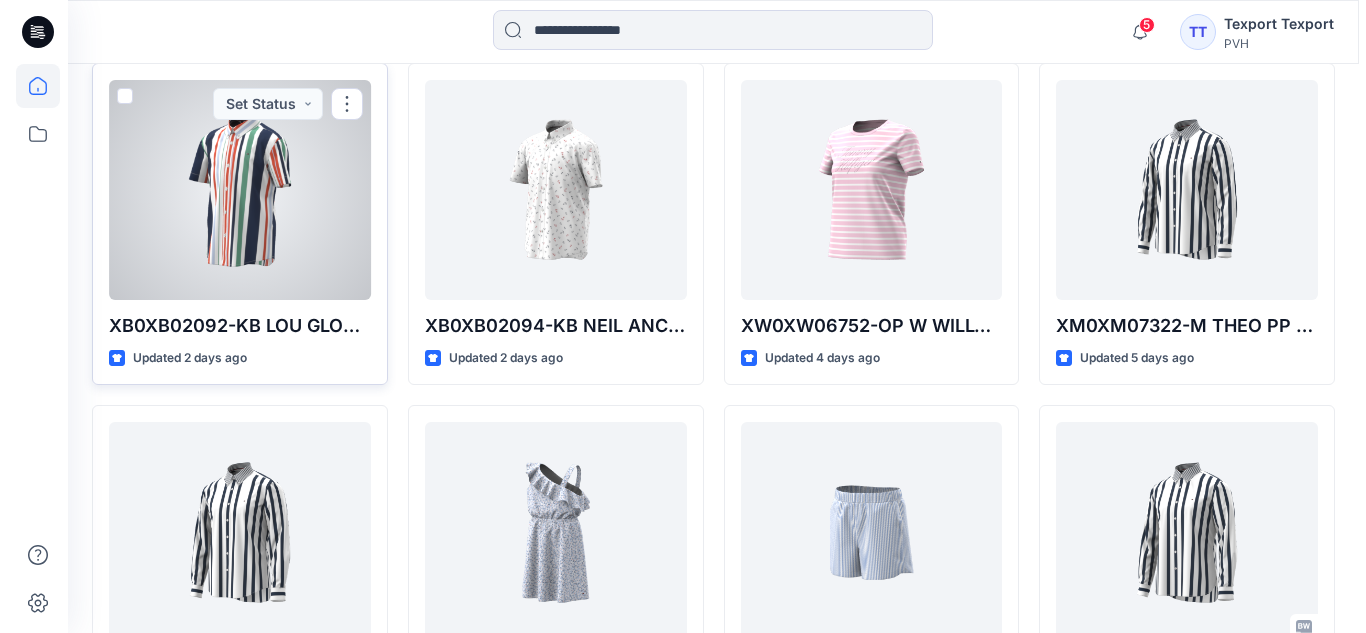 scroll, scrollTop: 0, scrollLeft: 0, axis: both 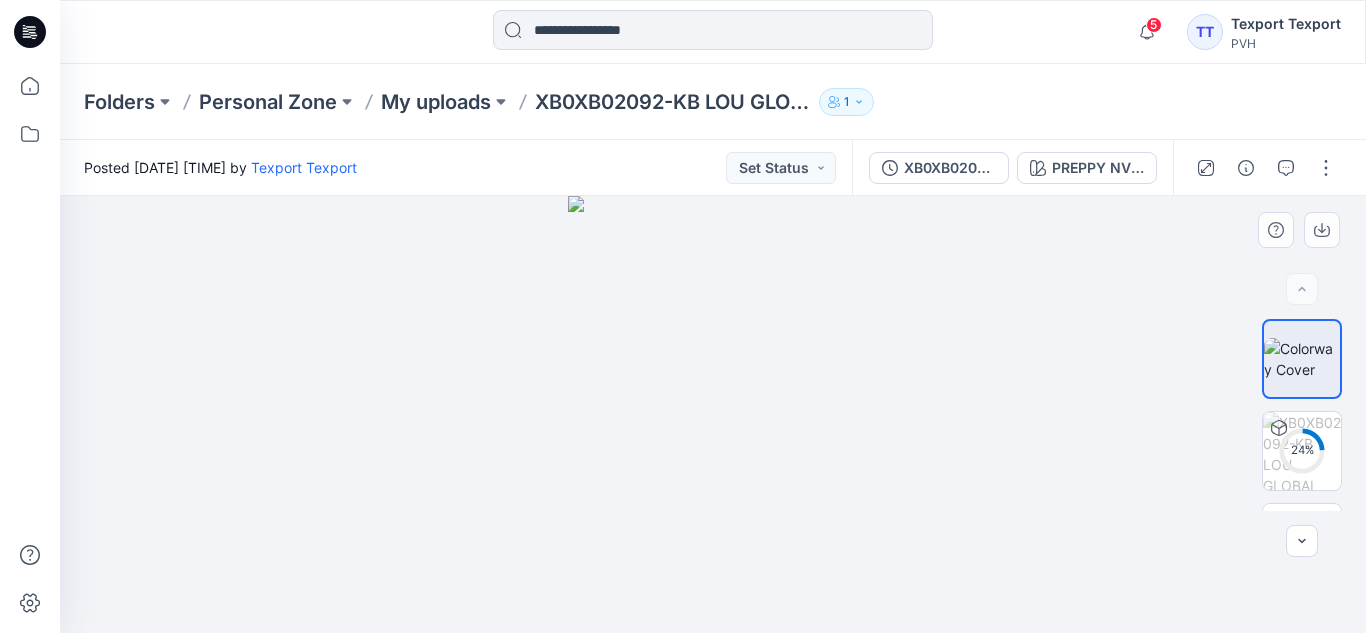 drag, startPoint x: 727, startPoint y: 461, endPoint x: 784, endPoint y: 458, distance: 57.07889 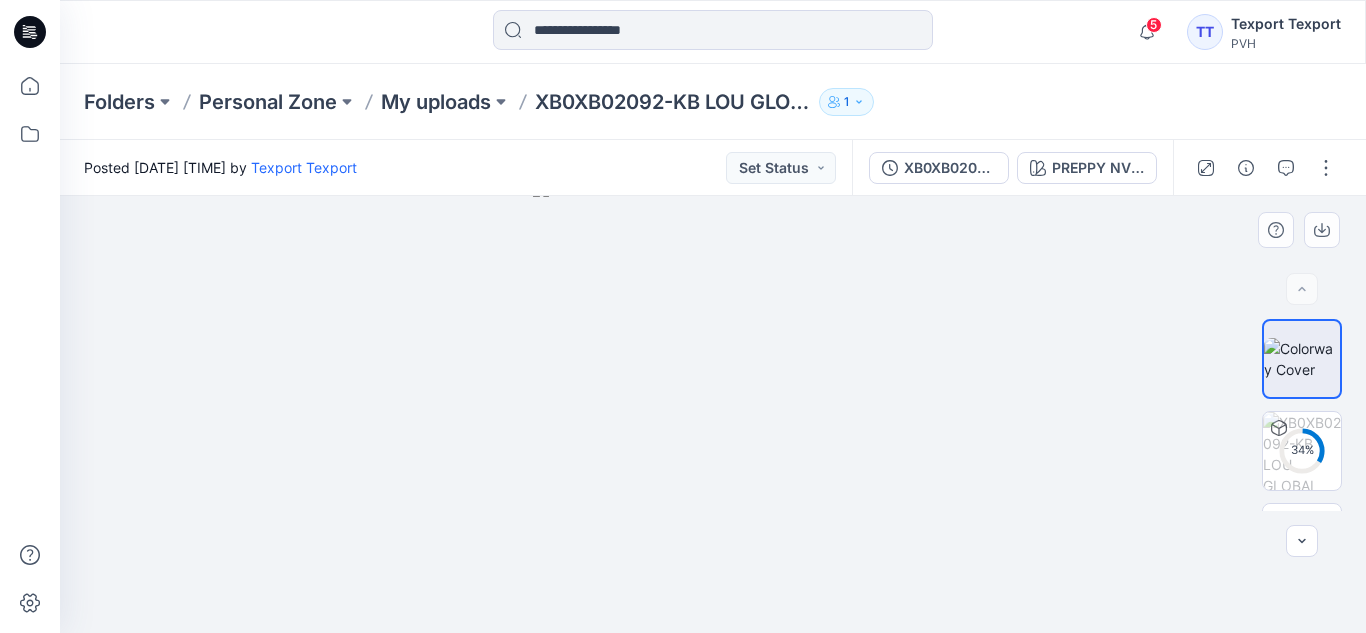 drag, startPoint x: 796, startPoint y: 457, endPoint x: 954, endPoint y: 442, distance: 158.71043 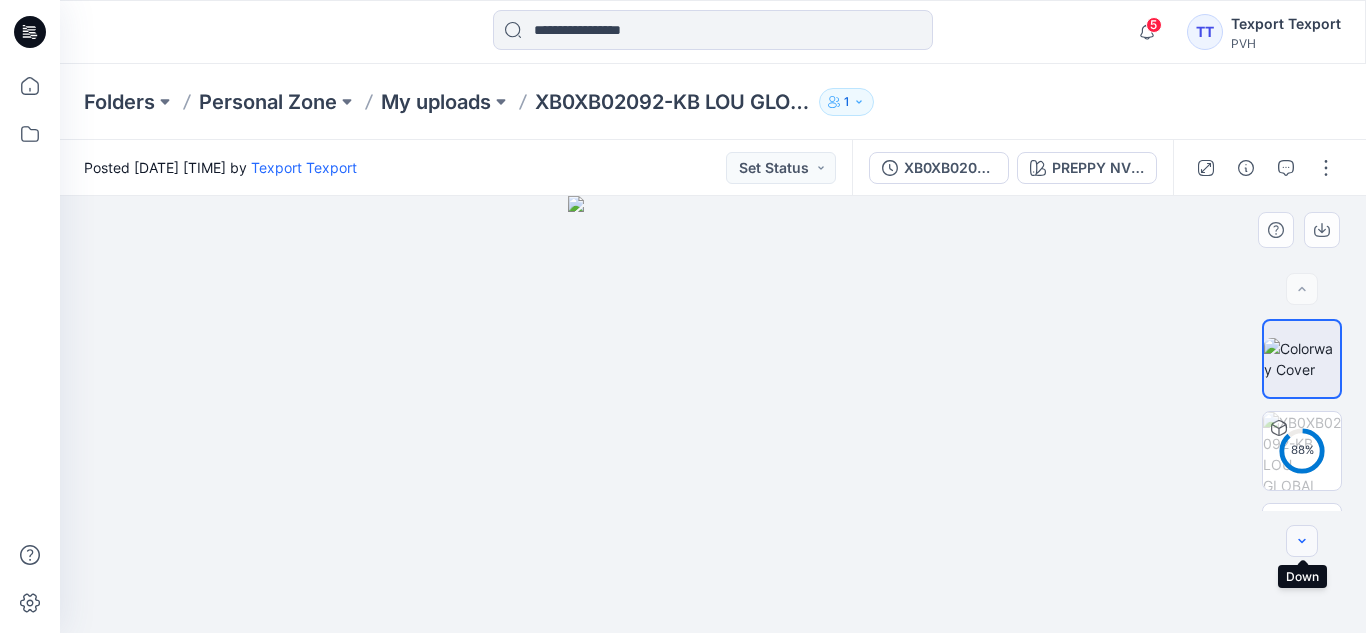 click 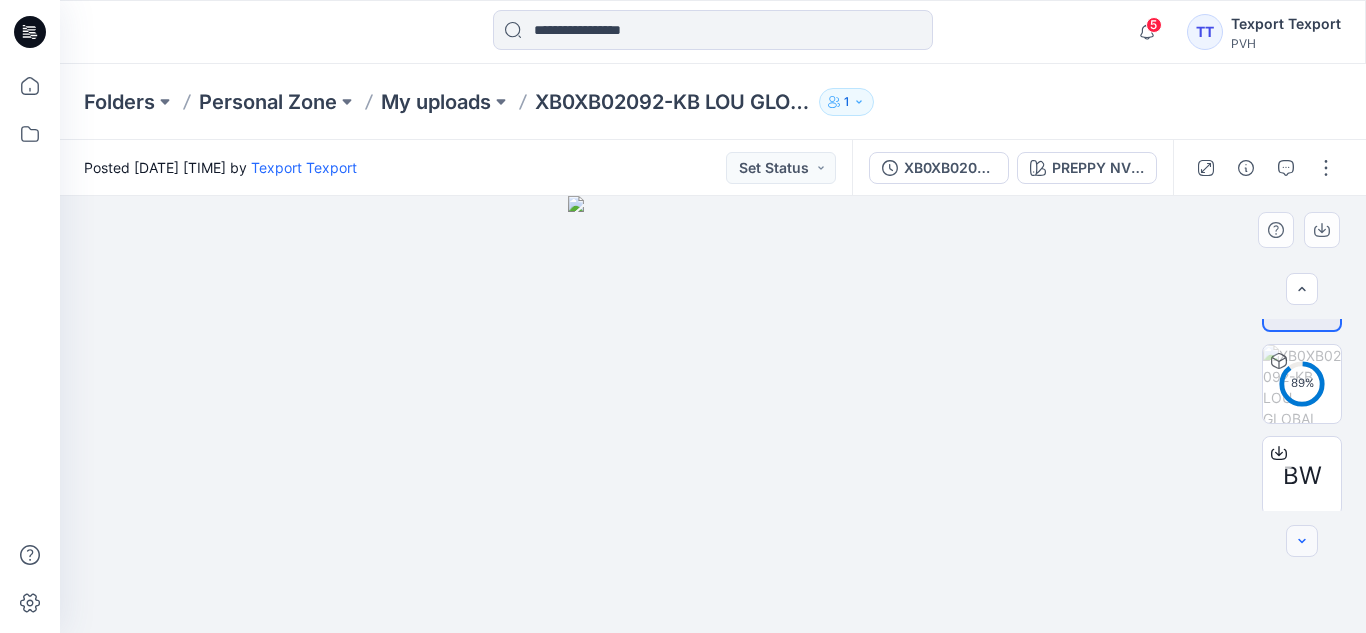 scroll, scrollTop: 72, scrollLeft: 0, axis: vertical 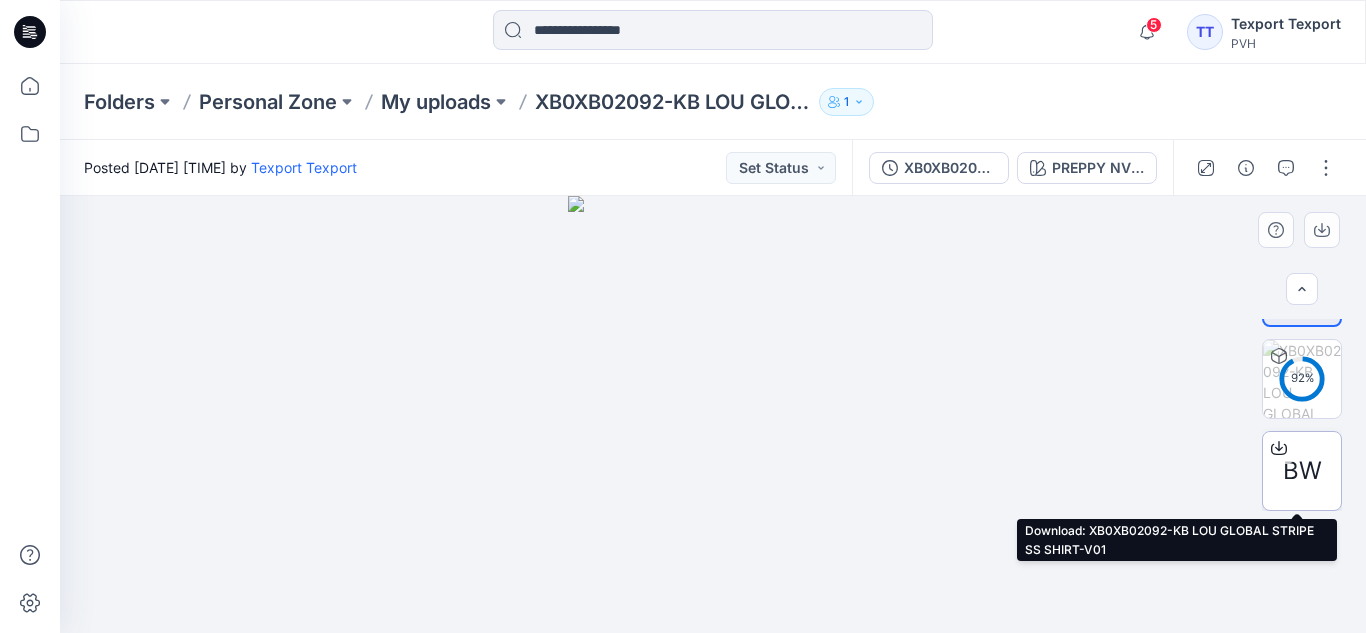 click on "BW" at bounding box center (1302, 471) 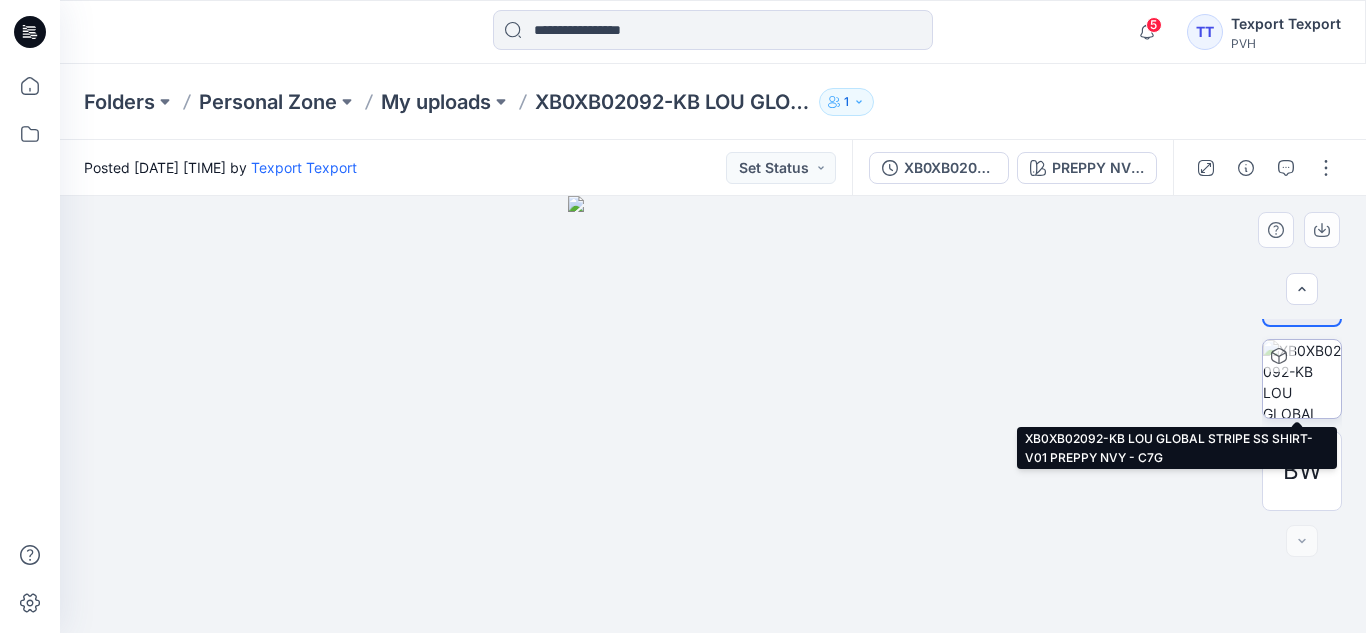 click at bounding box center (1302, 379) 